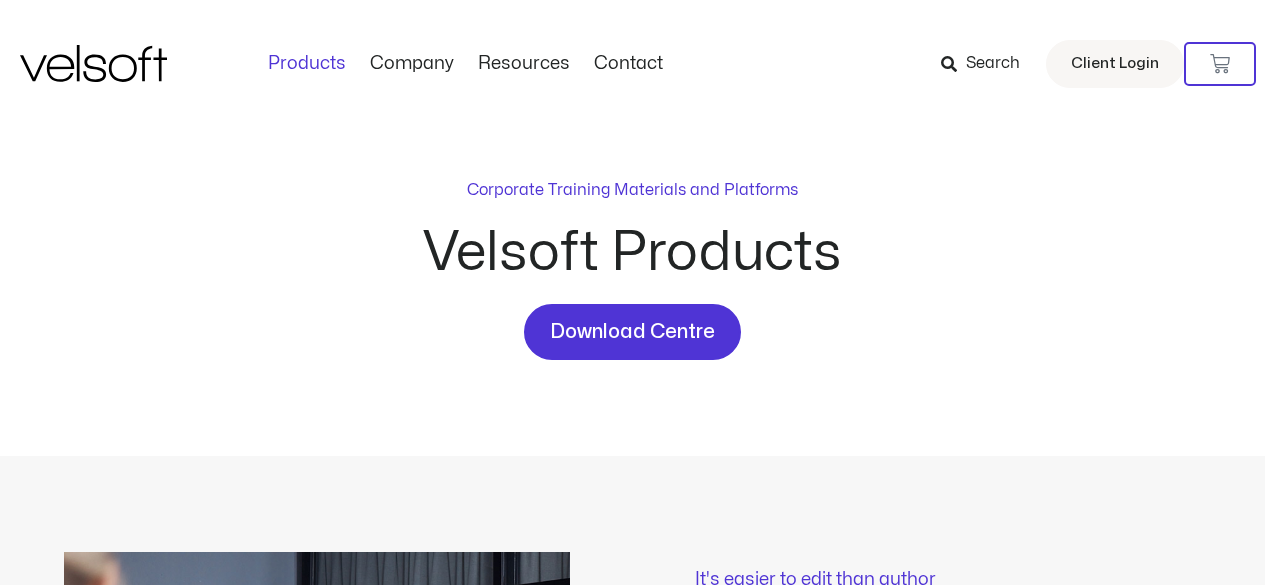scroll, scrollTop: 700, scrollLeft: 0, axis: vertical 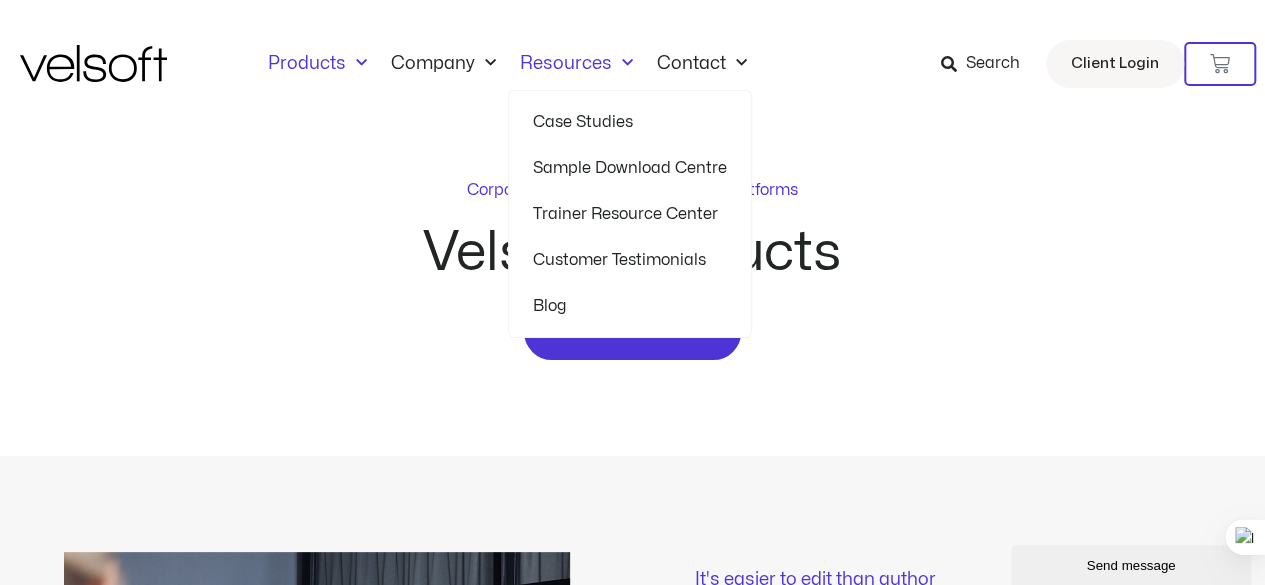 click on "Trainer Resource Center" 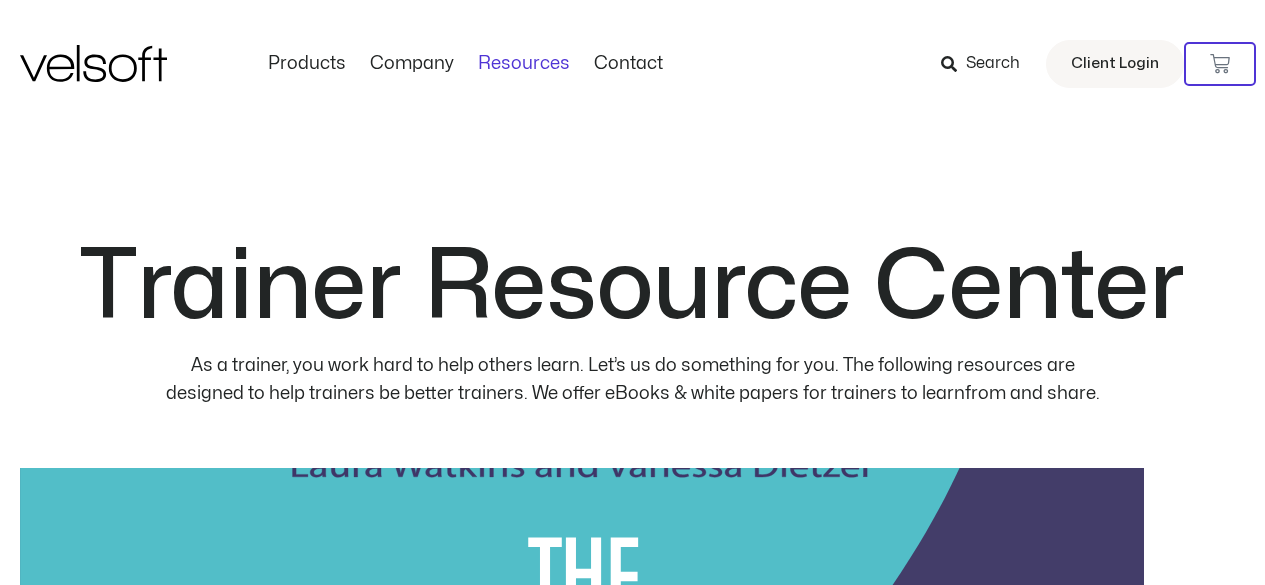 scroll, scrollTop: 0, scrollLeft: 0, axis: both 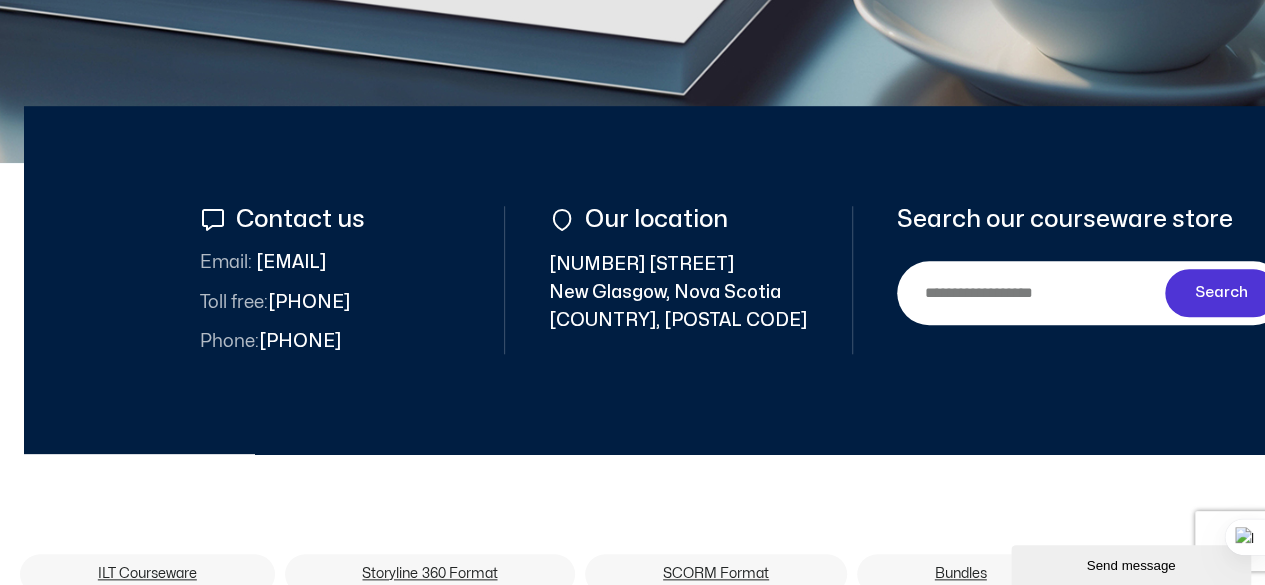 click on "Search our courseware store" at bounding box center [1065, 219] 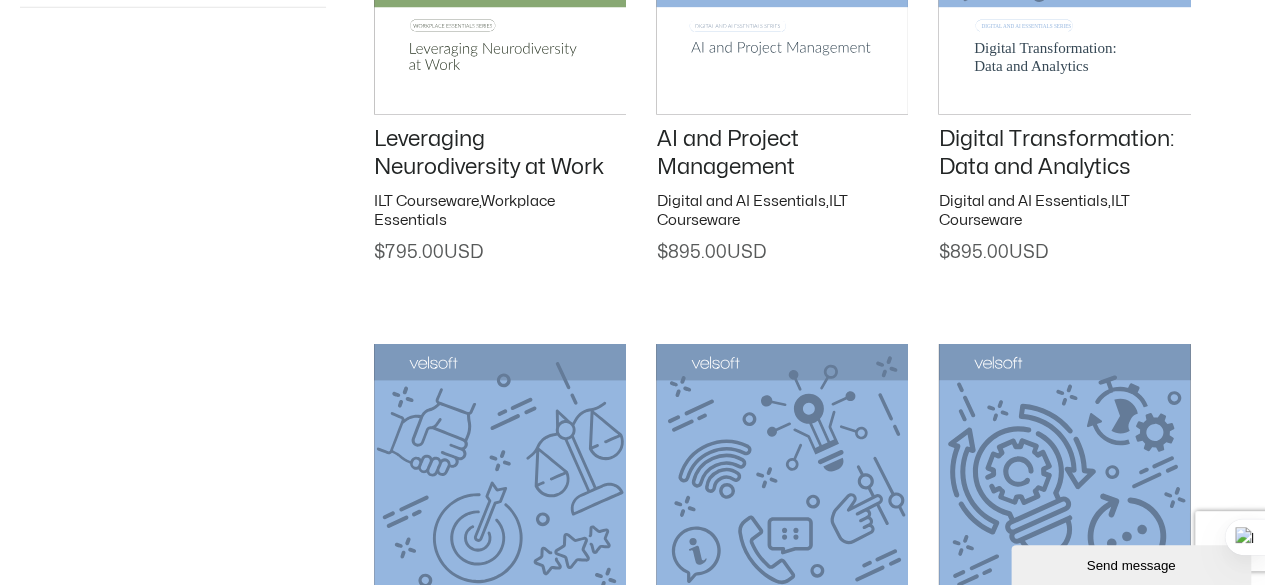 scroll, scrollTop: 2800, scrollLeft: 0, axis: vertical 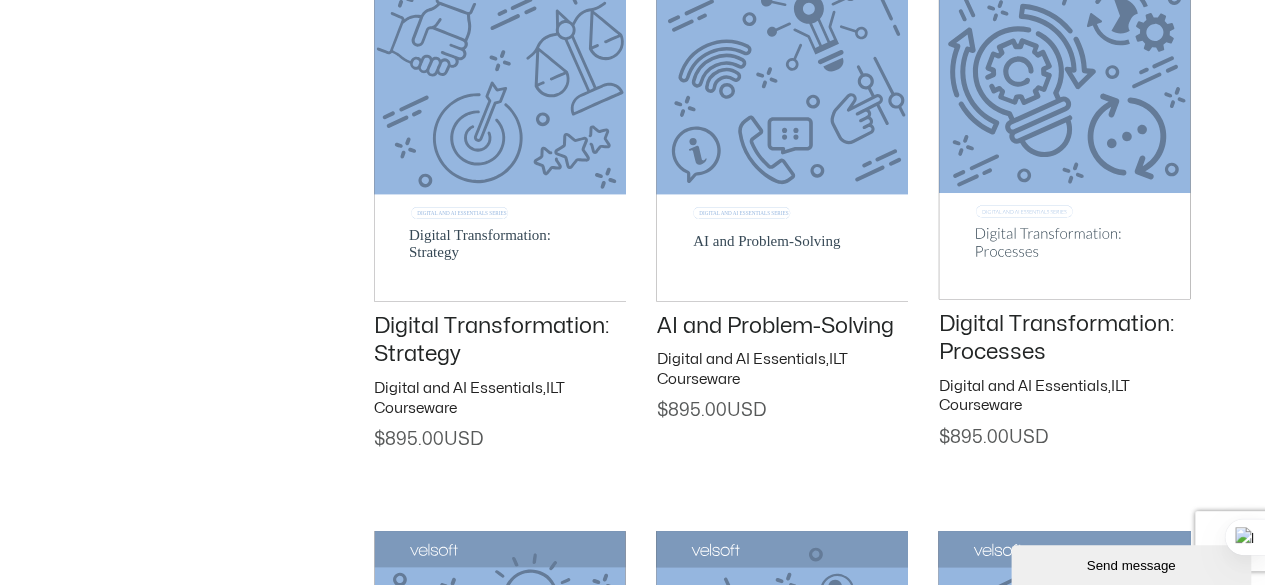 click on "AI and Problem-Solving" 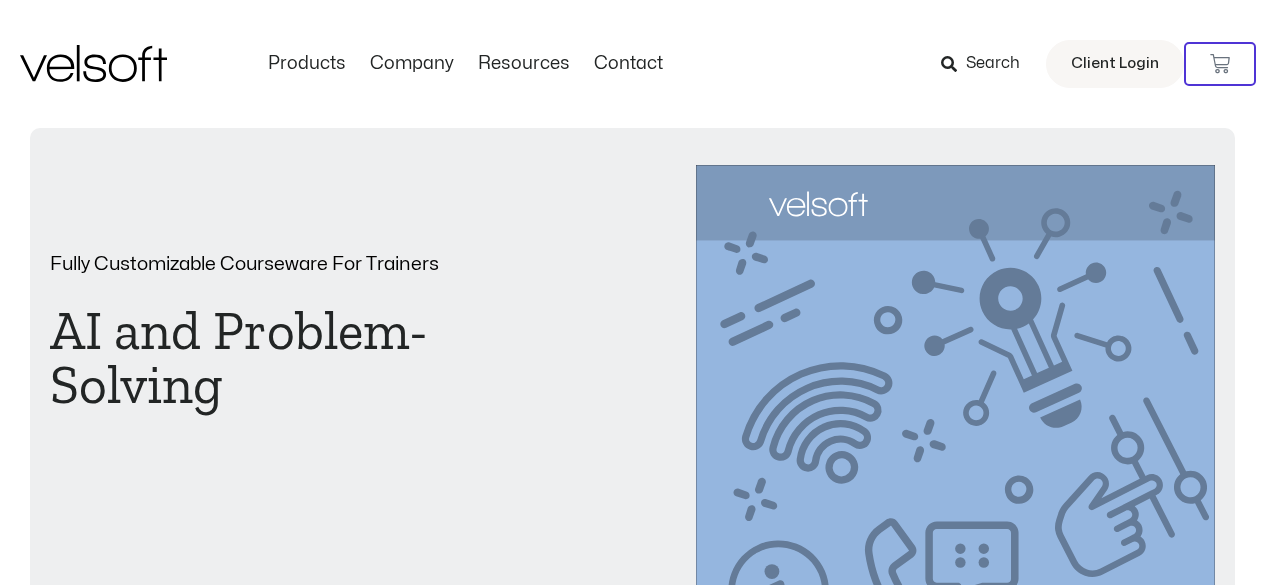 scroll, scrollTop: 0, scrollLeft: 0, axis: both 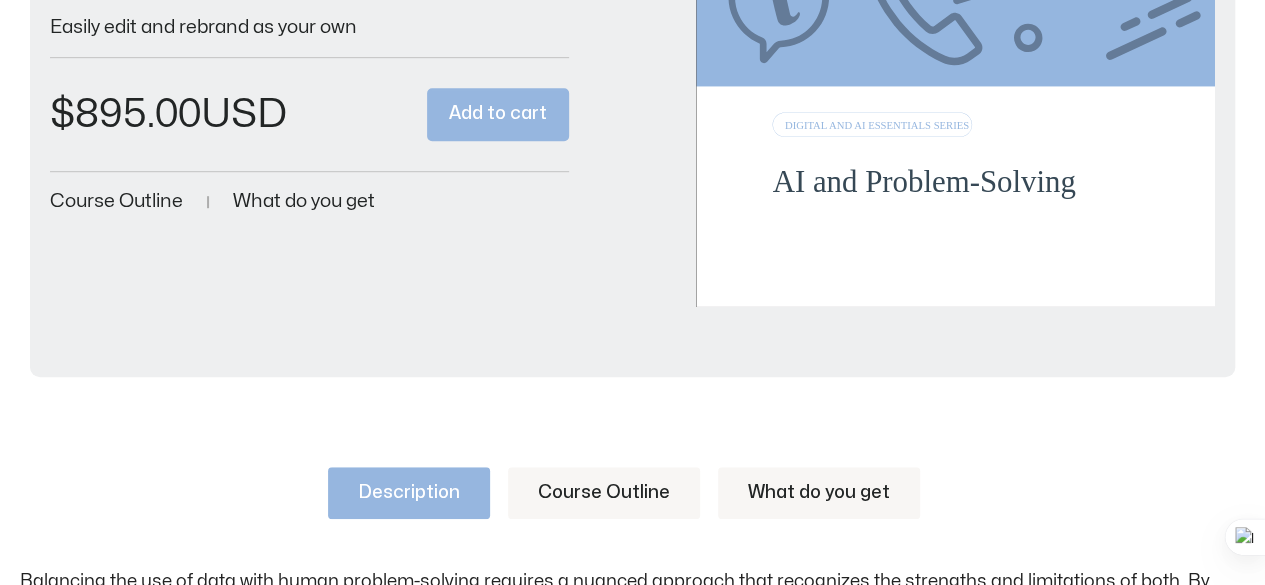 click on "Easily edit and rebrand as your own
$ 895.00
AI and Problem-Solving quantity
*
Add to cart
Course Outline
What do you get" at bounding box center (309, 108) 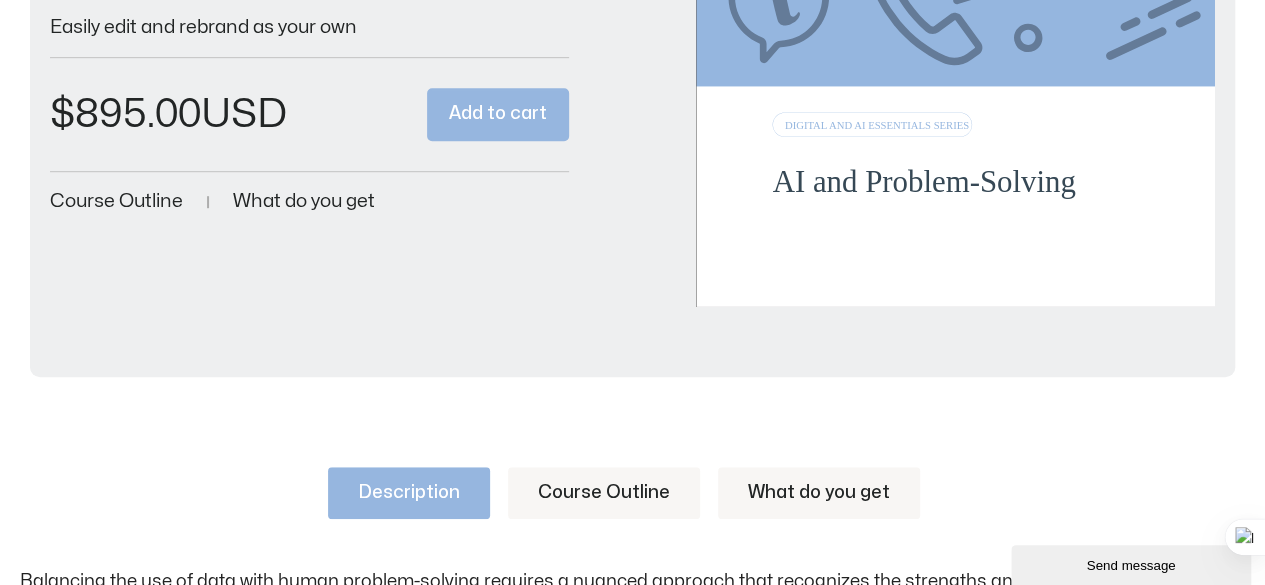 scroll, scrollTop: 0, scrollLeft: 0, axis: both 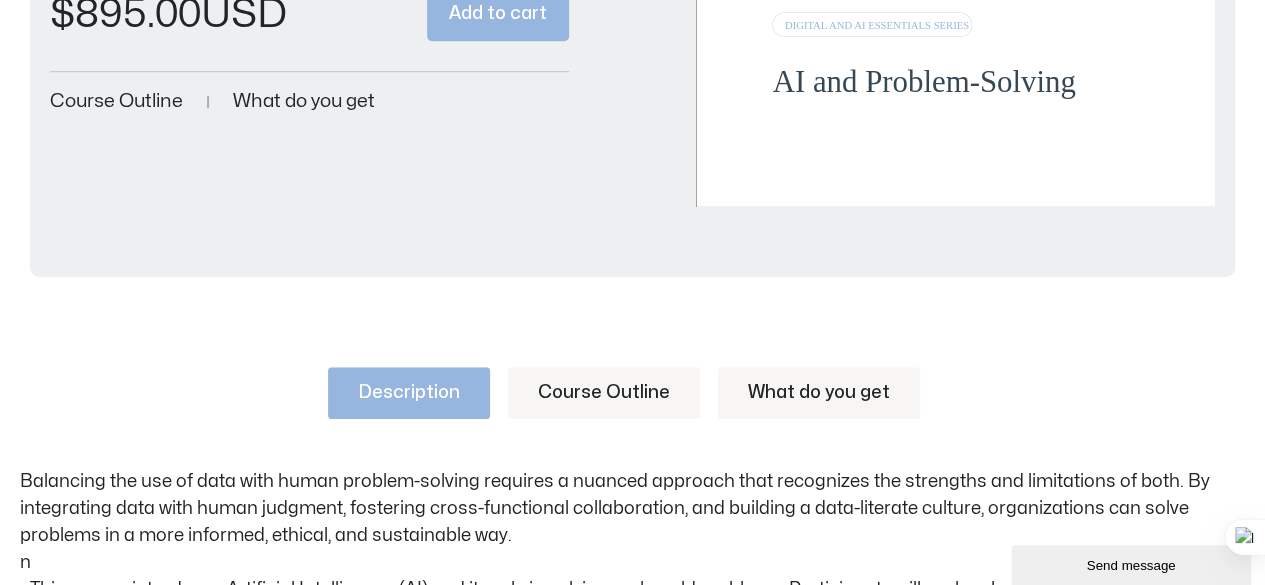 click on "Course Outline" at bounding box center (604, 393) 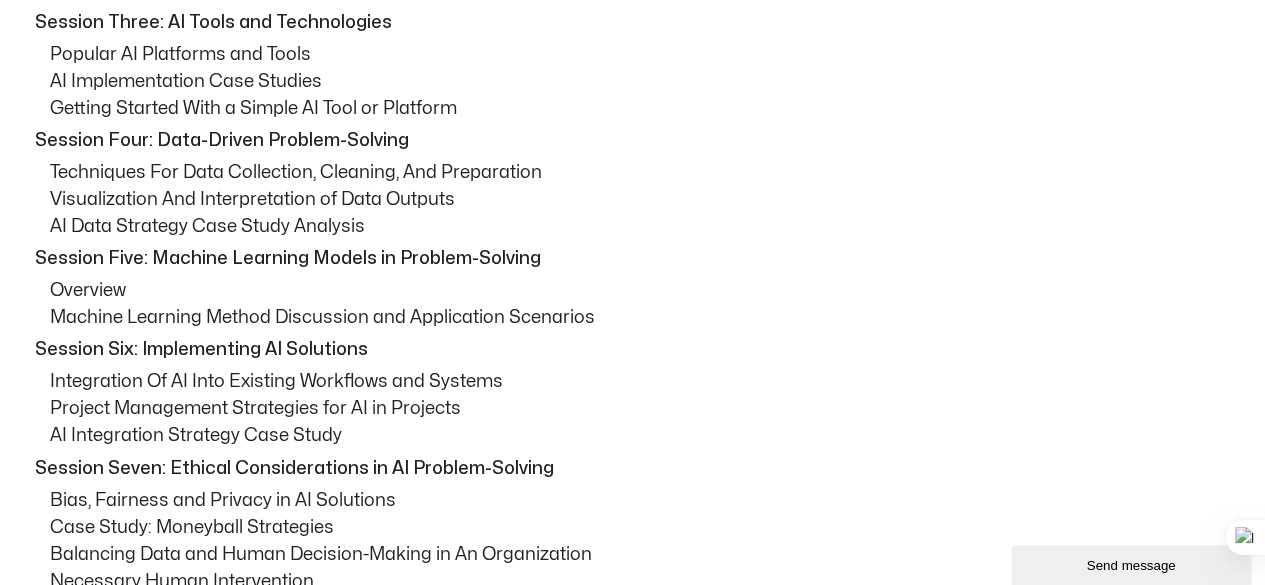 scroll, scrollTop: 1266, scrollLeft: 0, axis: vertical 